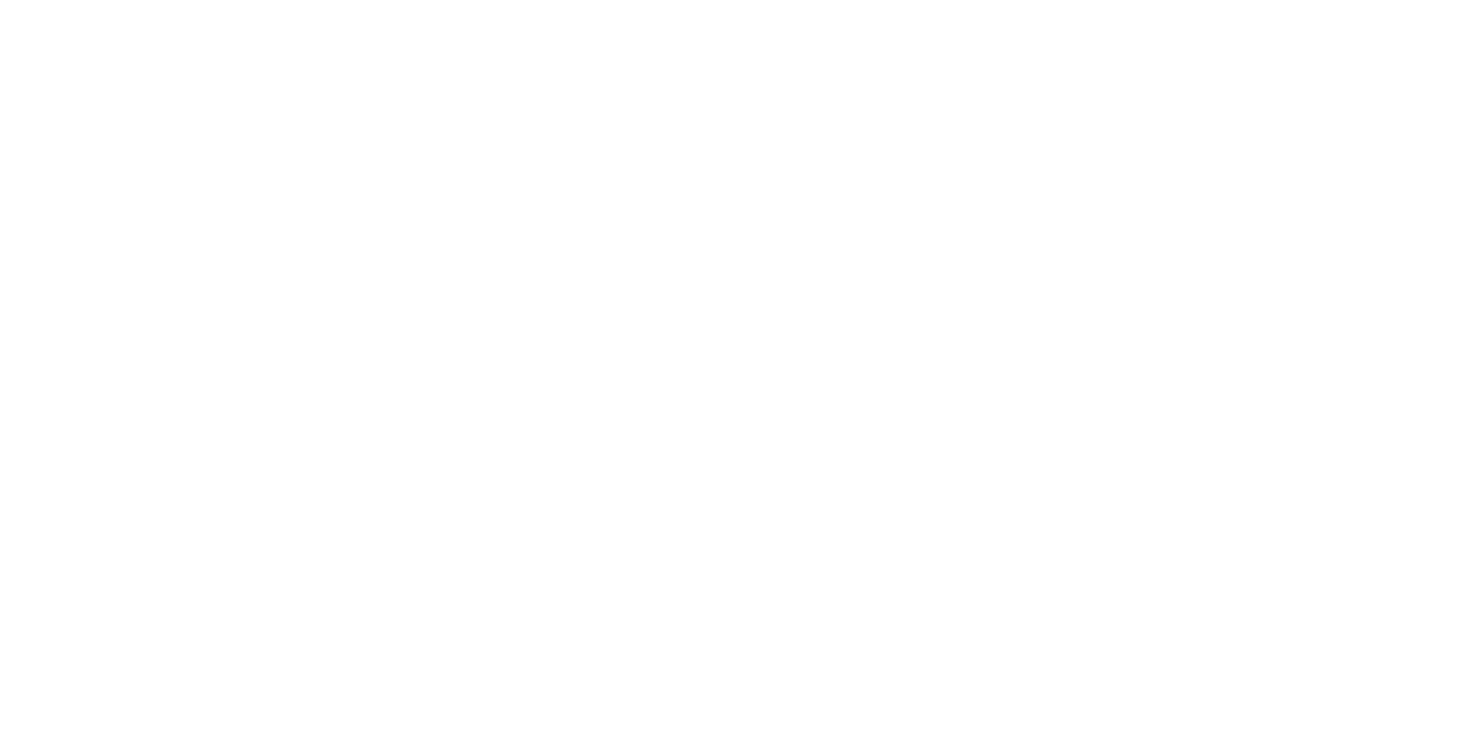 scroll, scrollTop: 0, scrollLeft: 0, axis: both 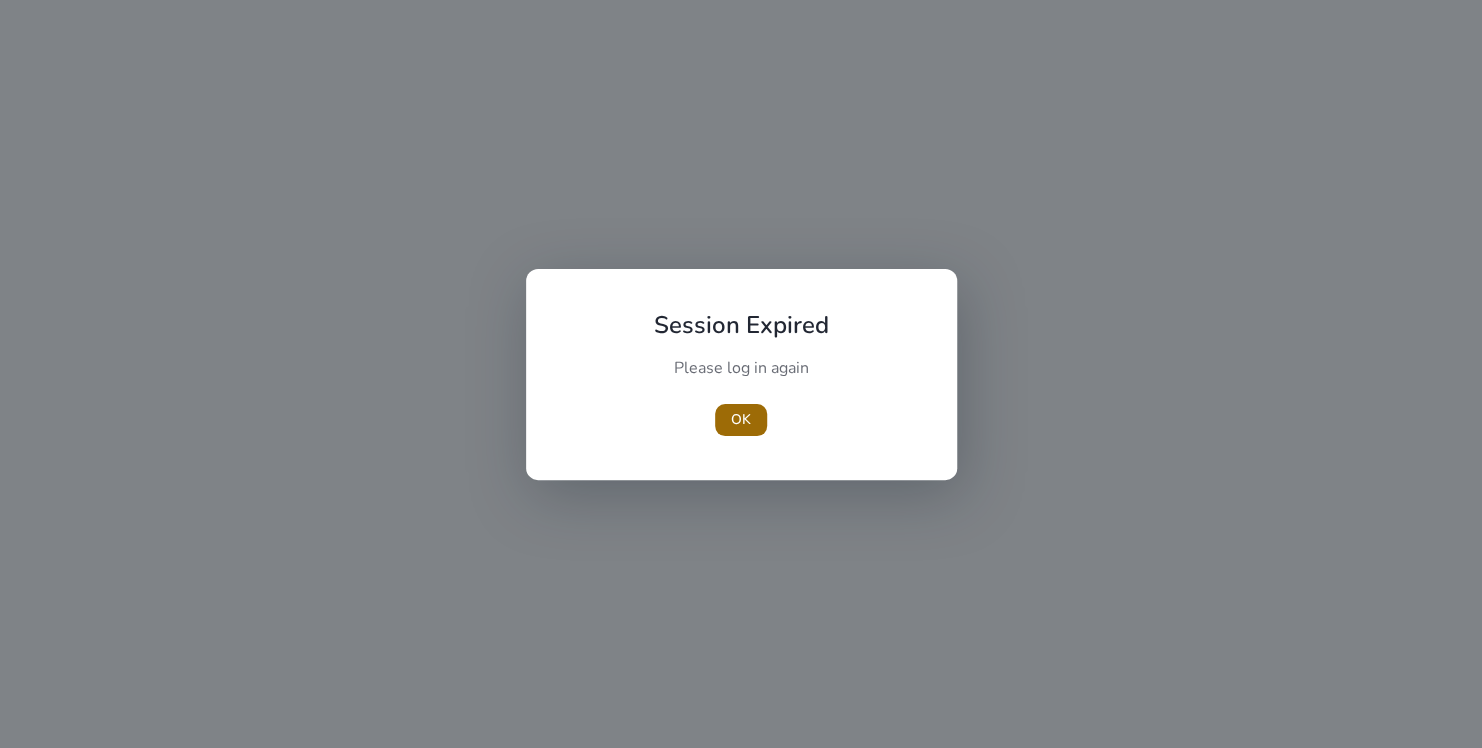 click on "OK" at bounding box center (741, 419) 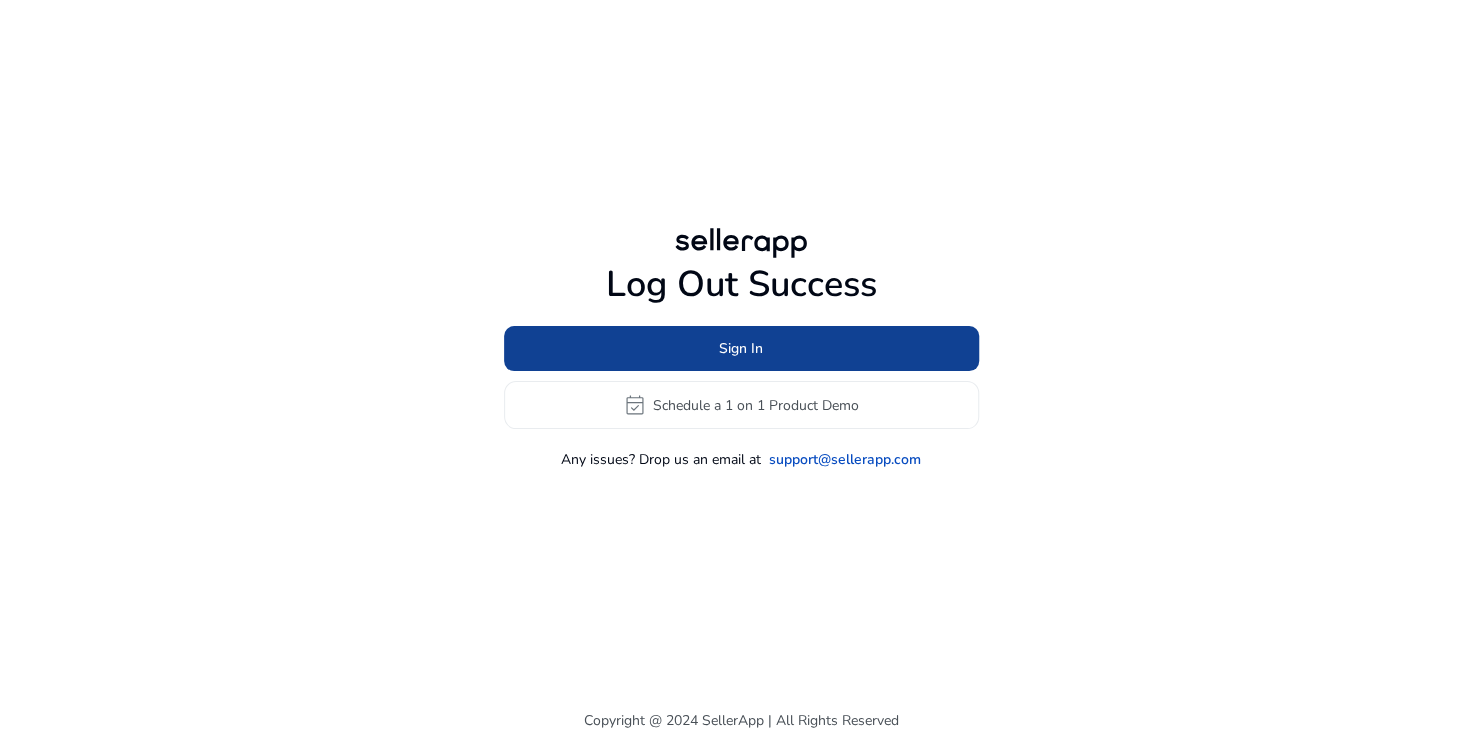 click on "Sign In" 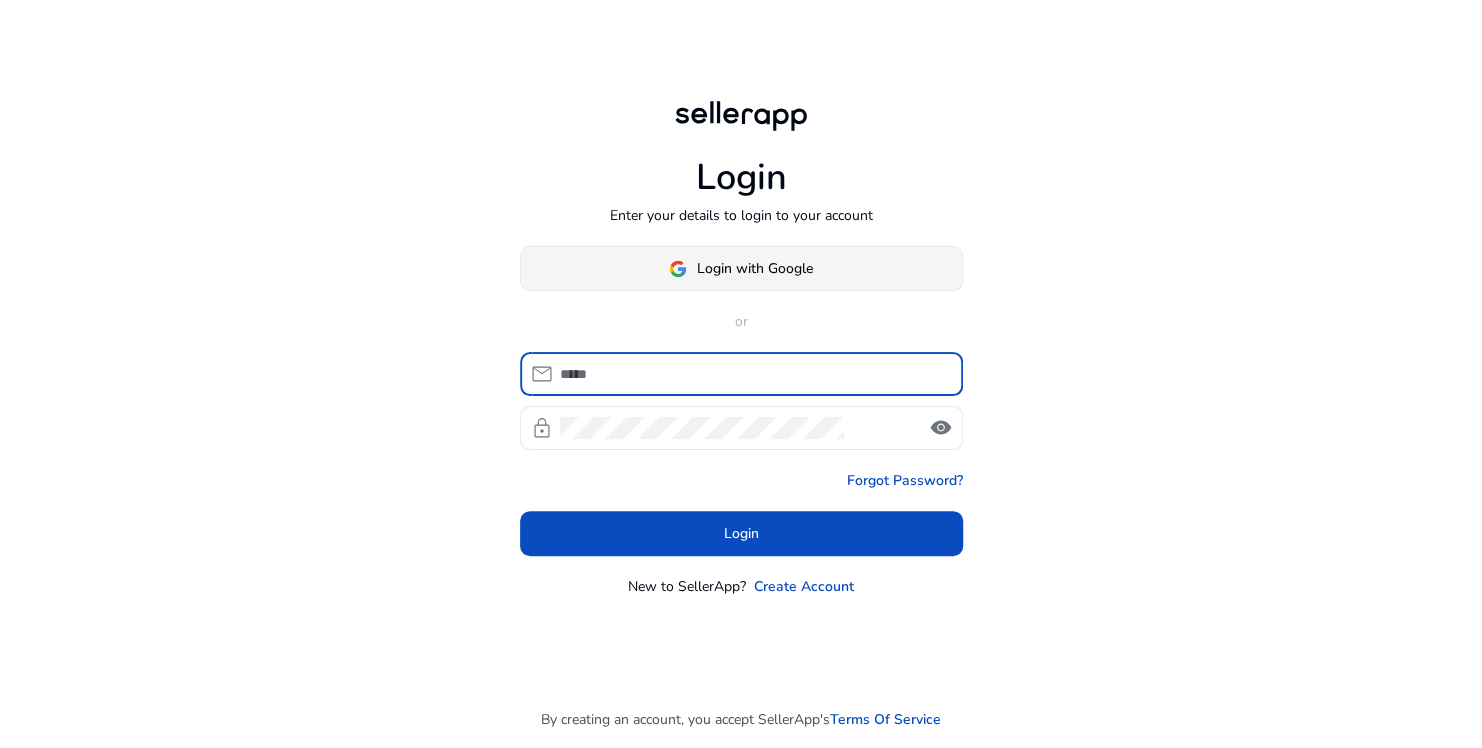click on "Login with Google" 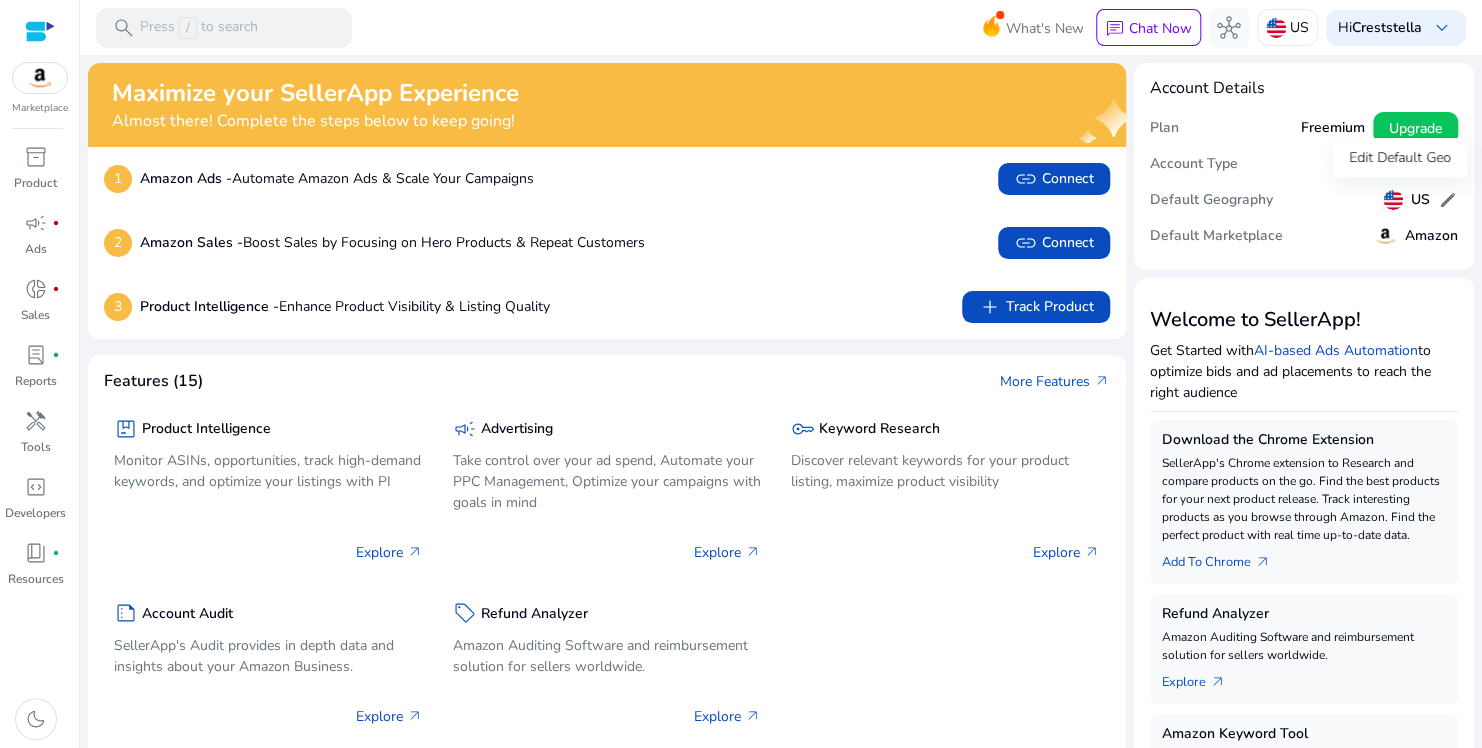 click on "US" 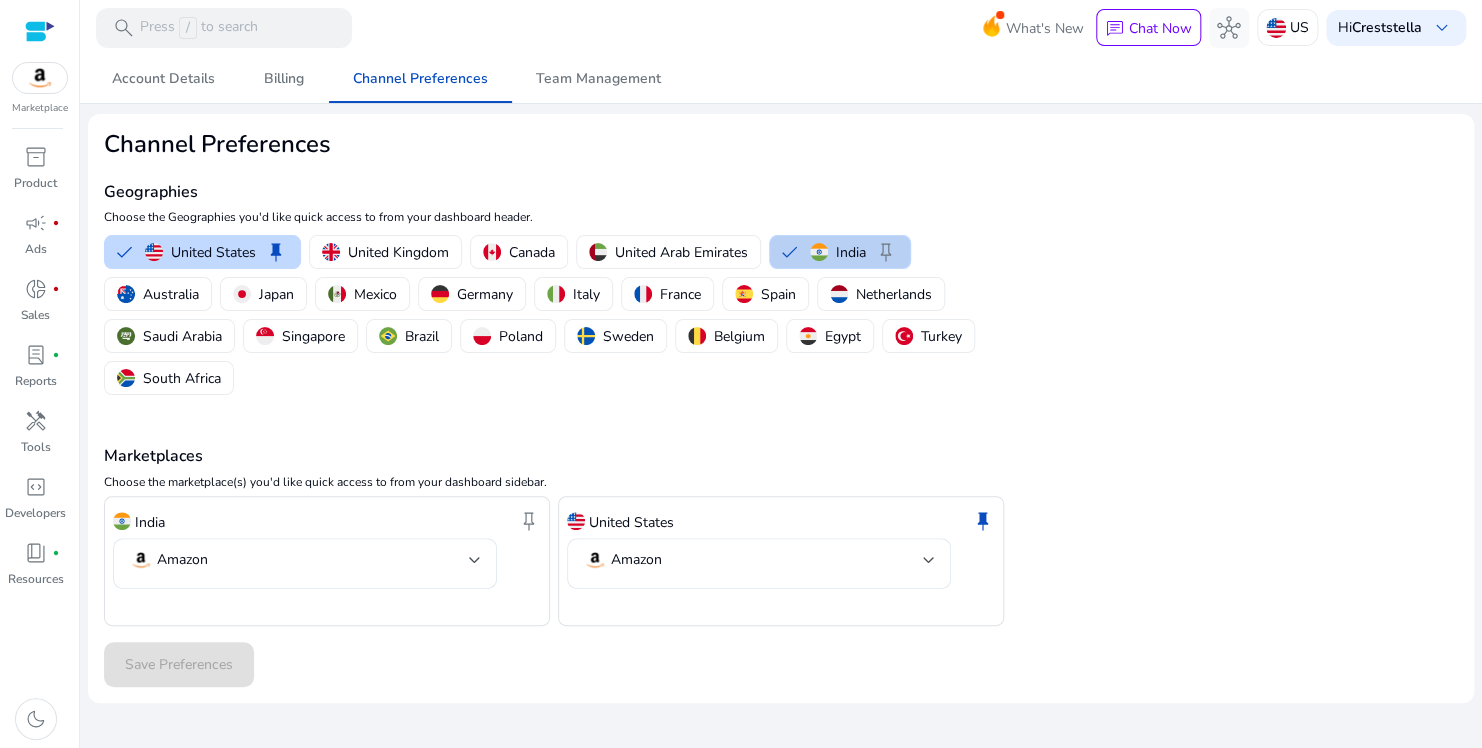 click on "India   keep" at bounding box center [854, 252] 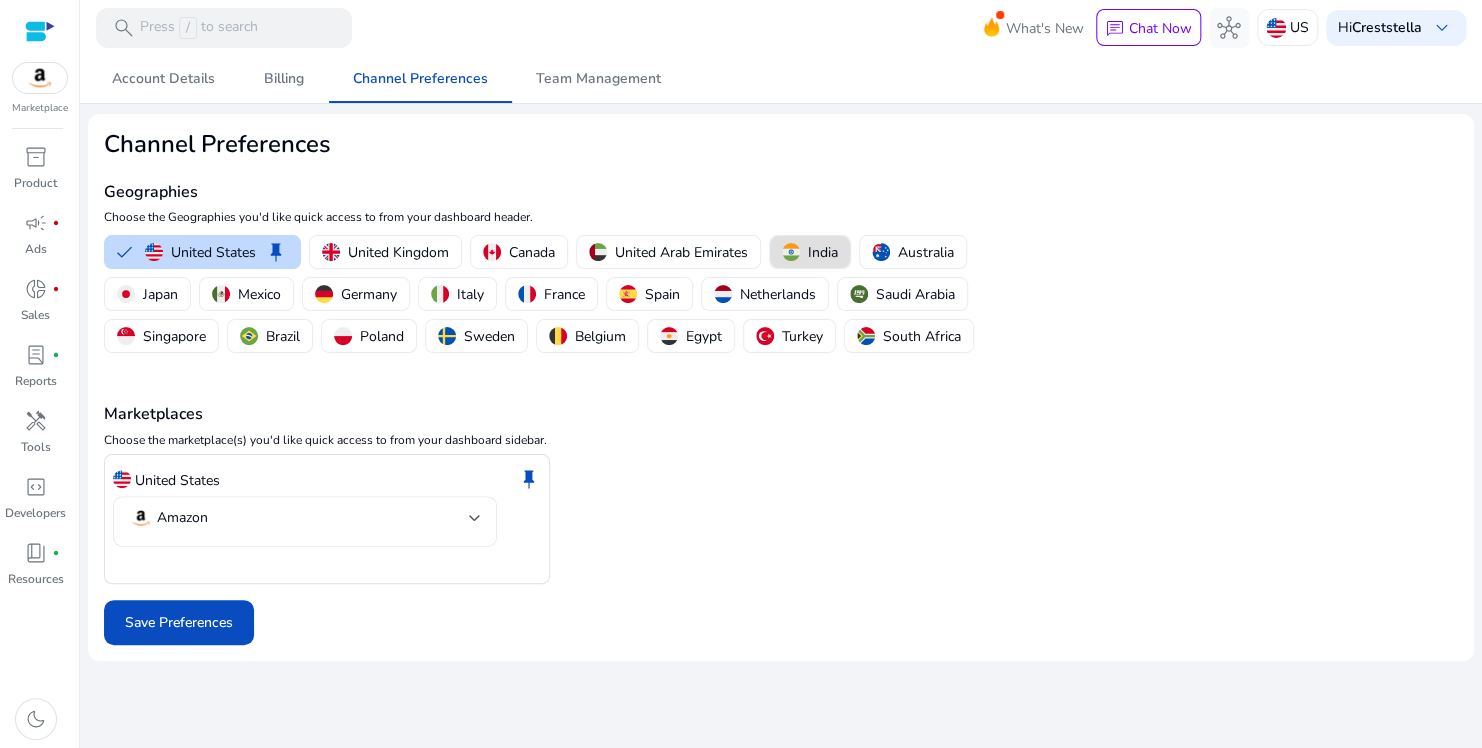 click on "Amazon" at bounding box center [299, 518] 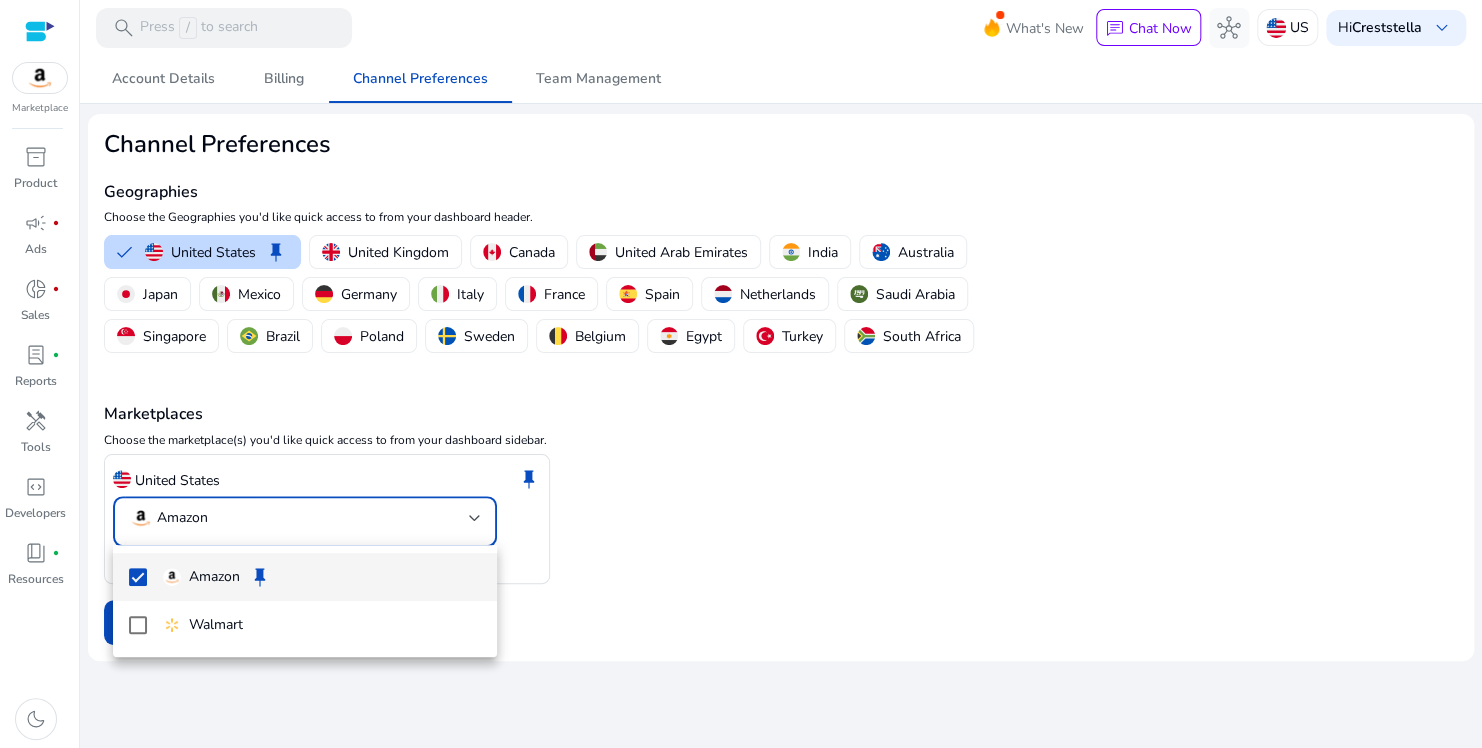 click at bounding box center [741, 374] 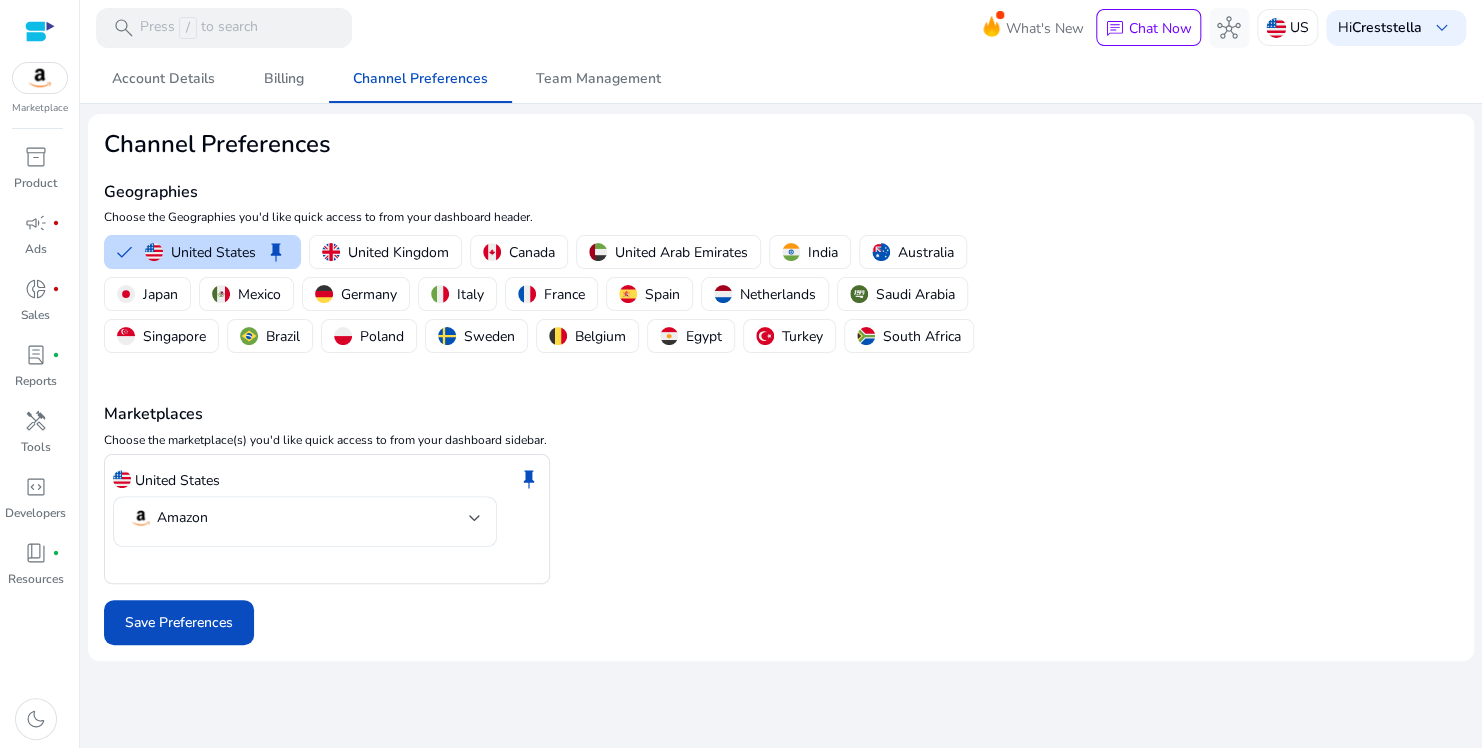 click on "United States  keep" 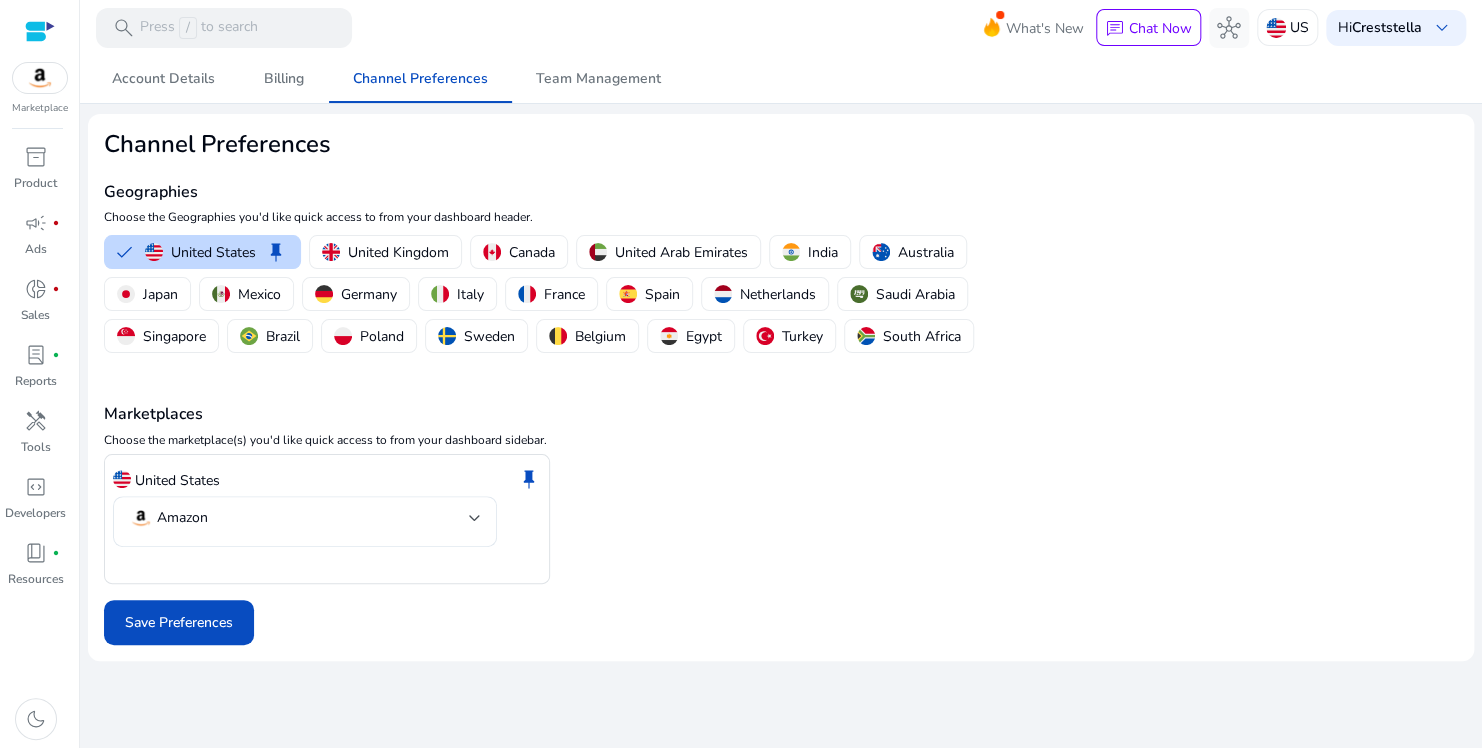 click on "United States  keep" 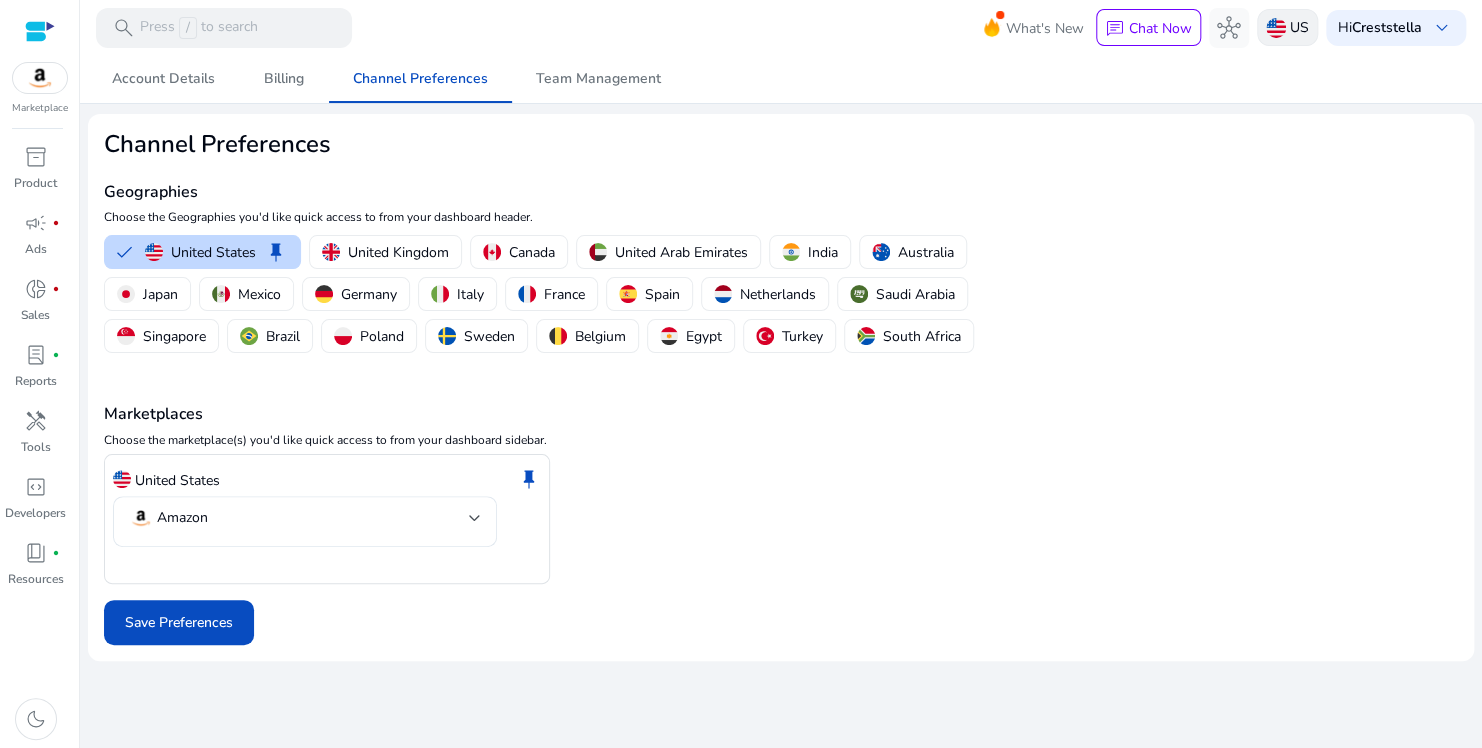click on "US" at bounding box center [1299, 27] 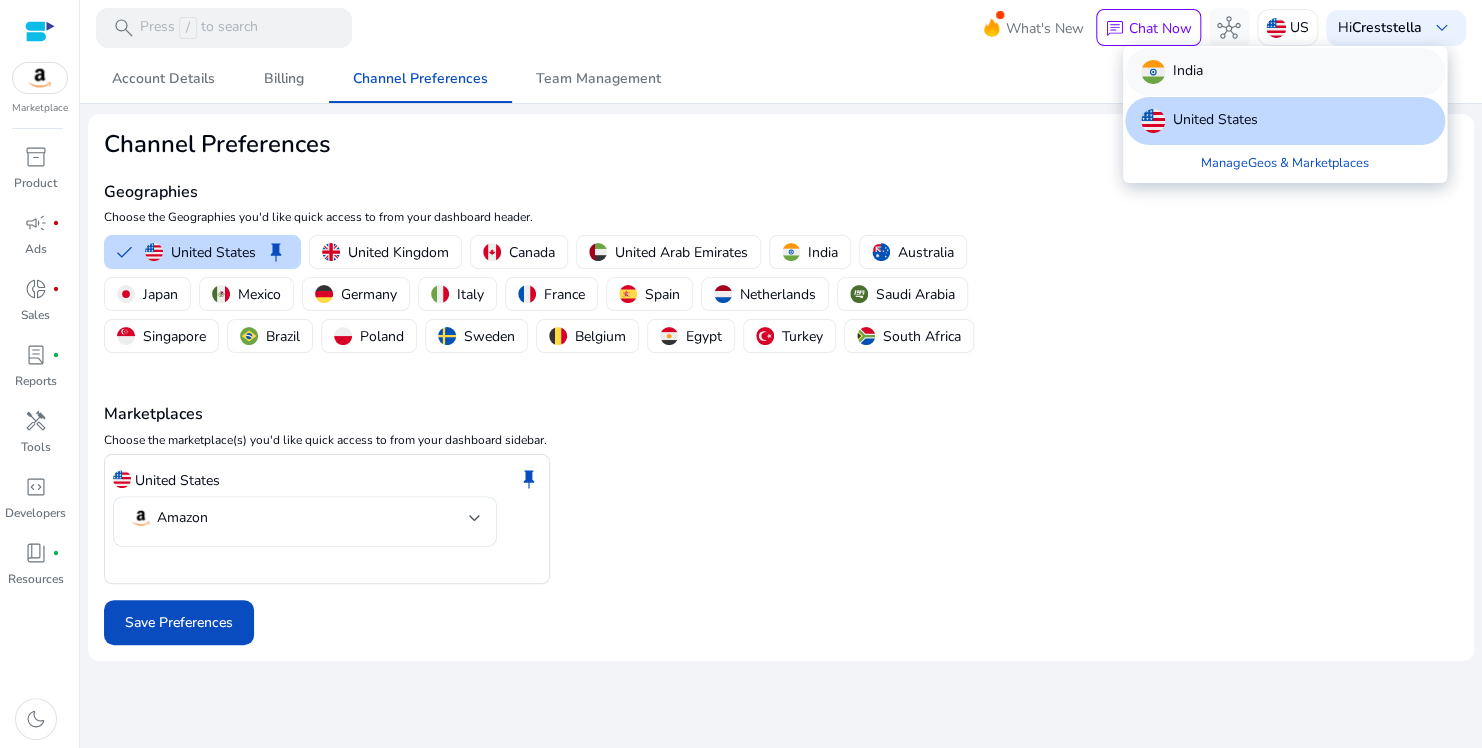 click on "India" at bounding box center (1285, 72) 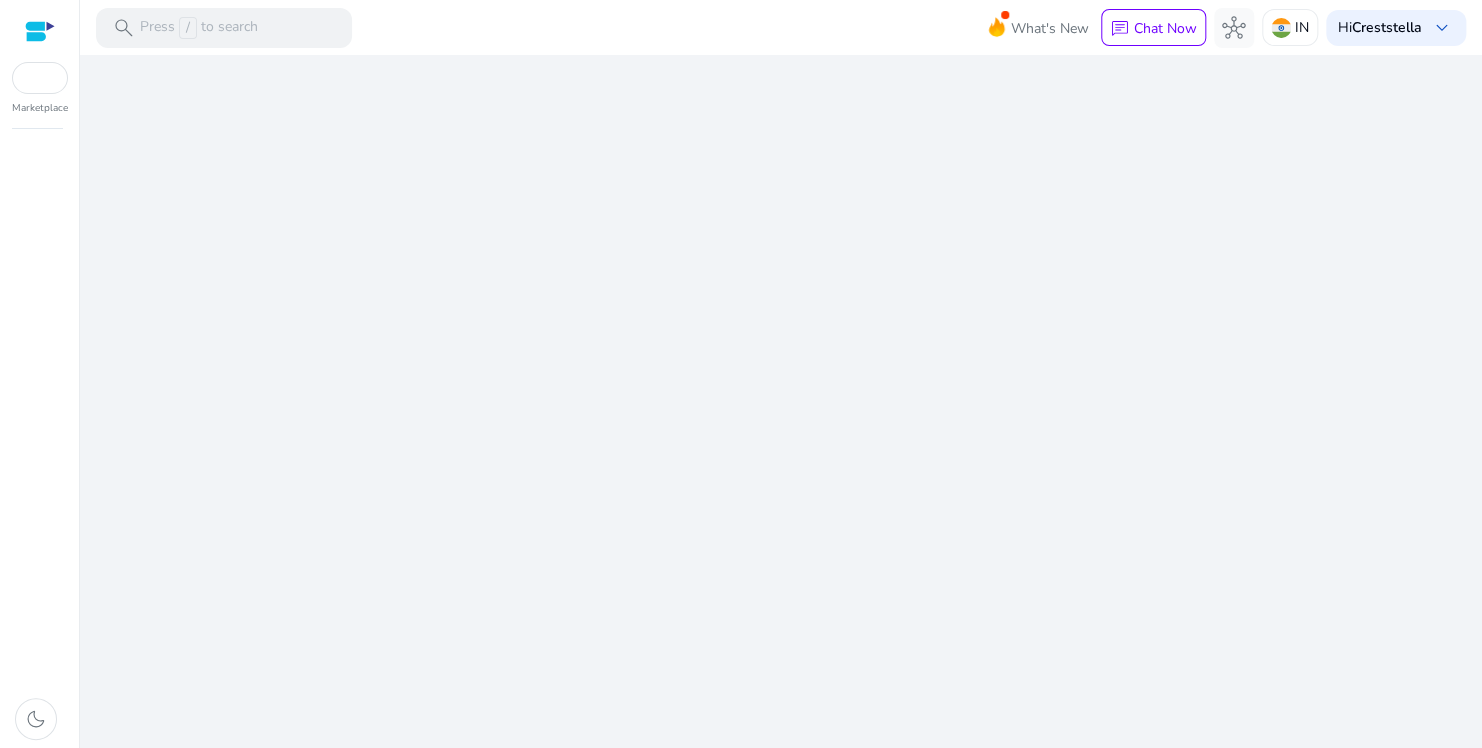 click on "We are getting things ready for you..." 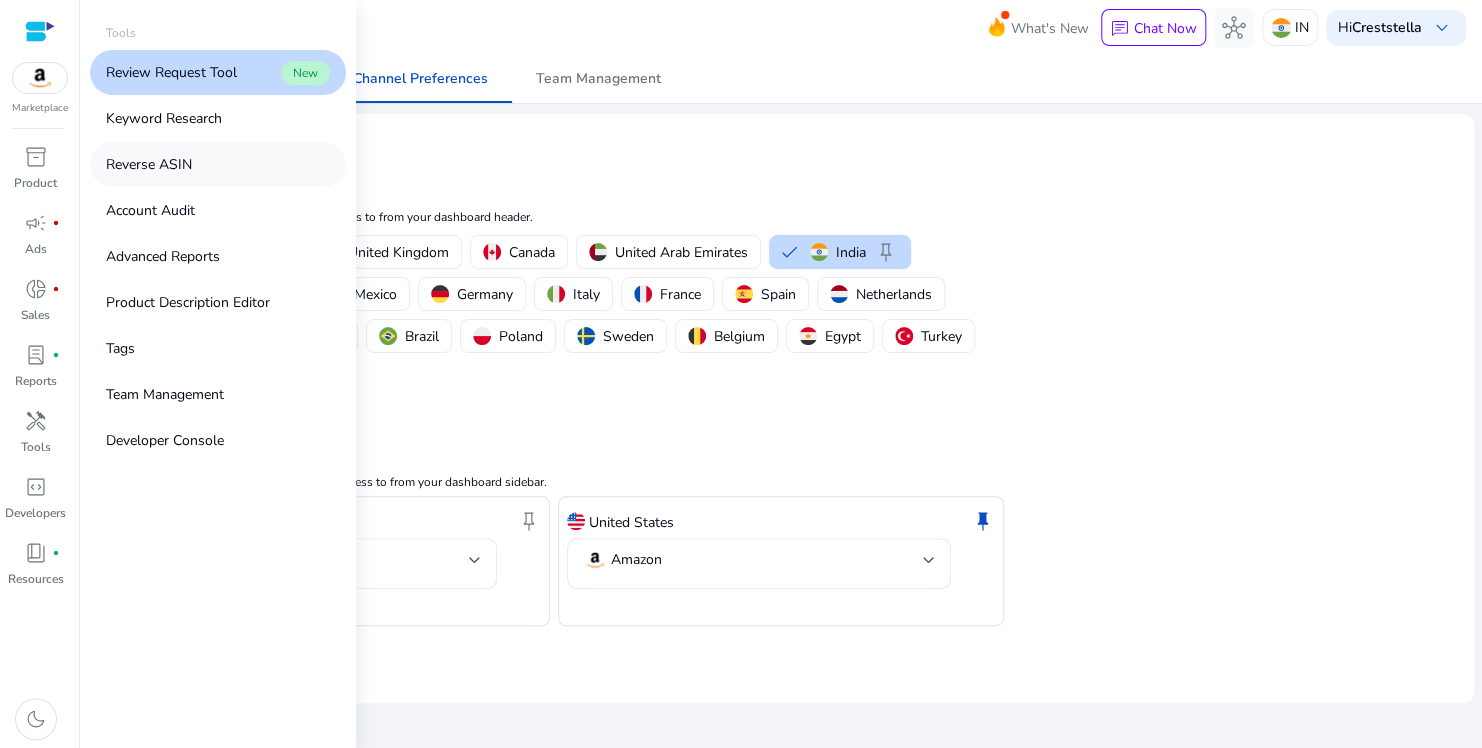 scroll, scrollTop: 0, scrollLeft: 0, axis: both 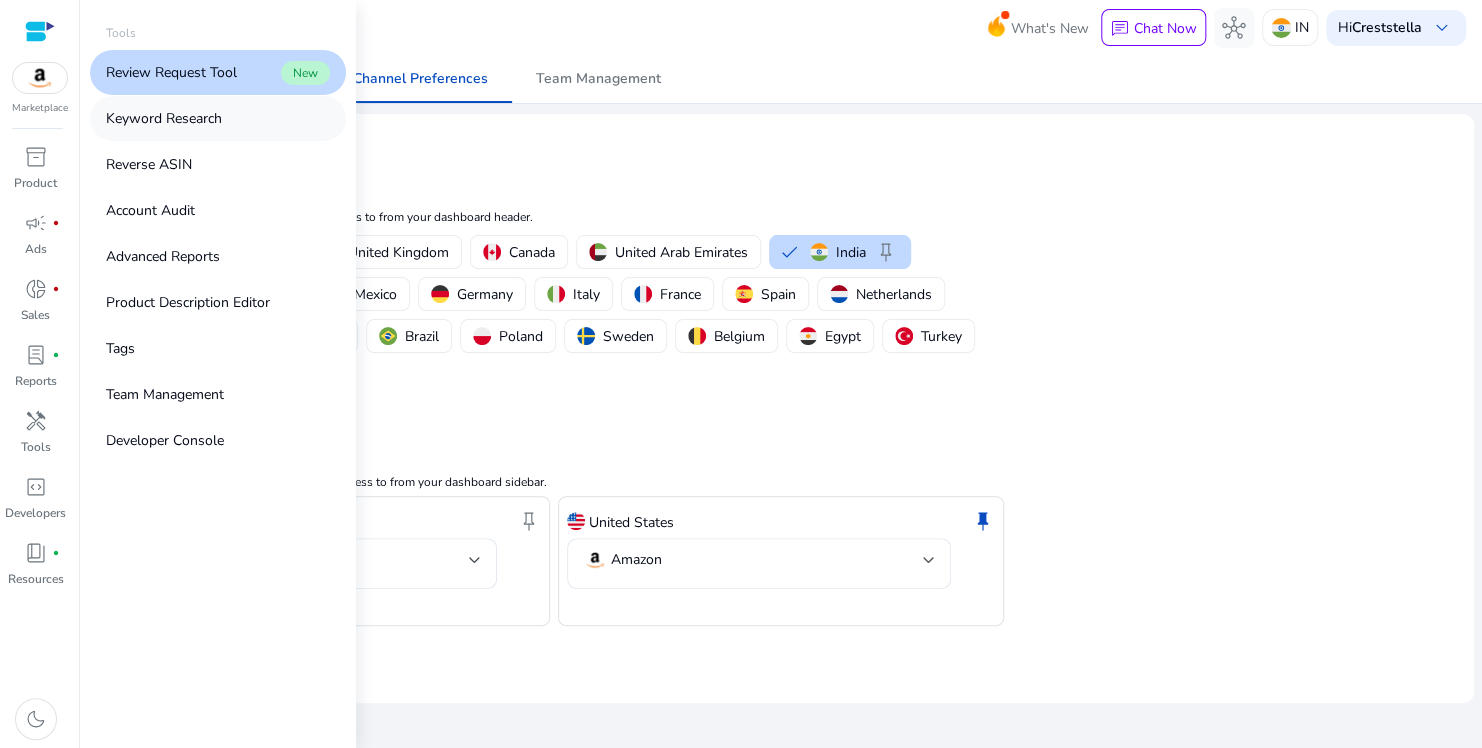 click on "Keyword Research" at bounding box center (164, 118) 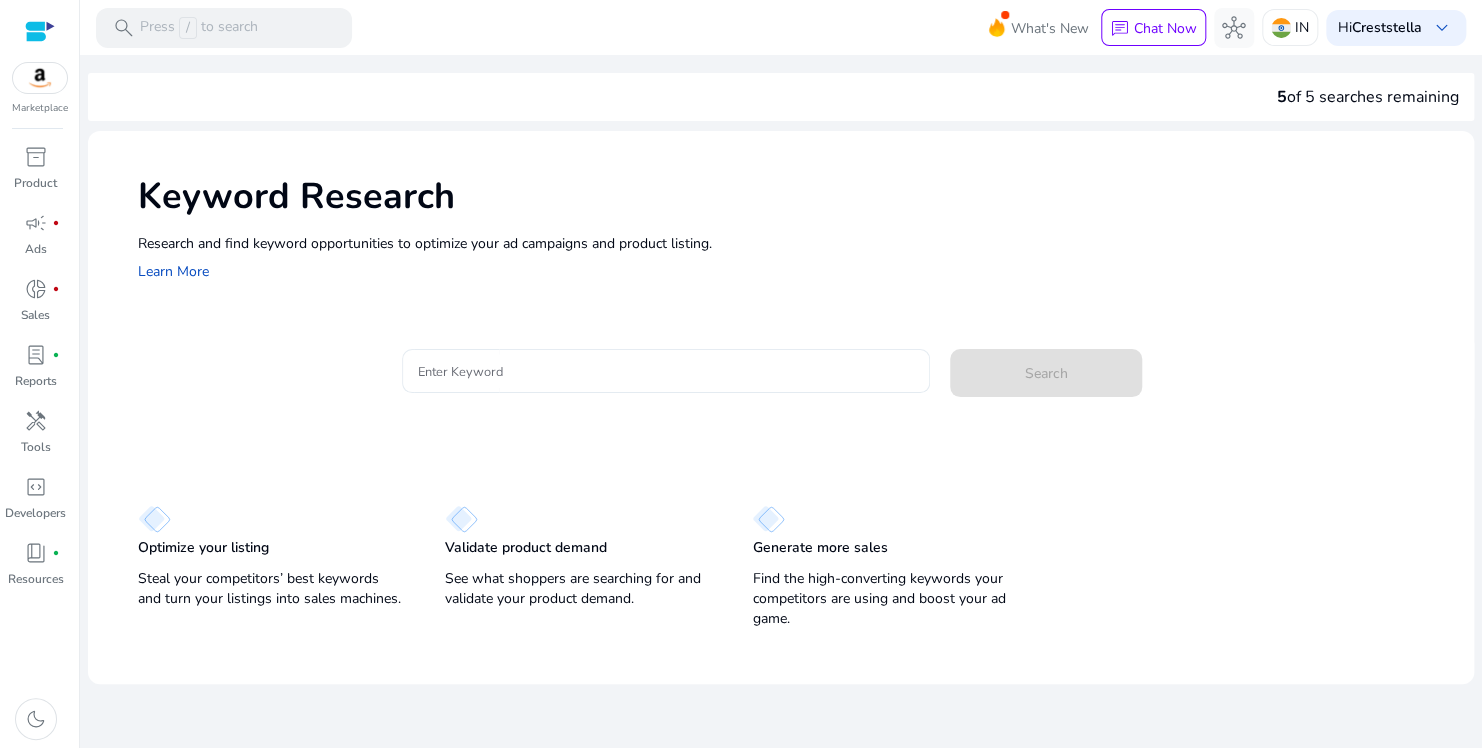 click on "Enter Keyword" at bounding box center [666, 371] 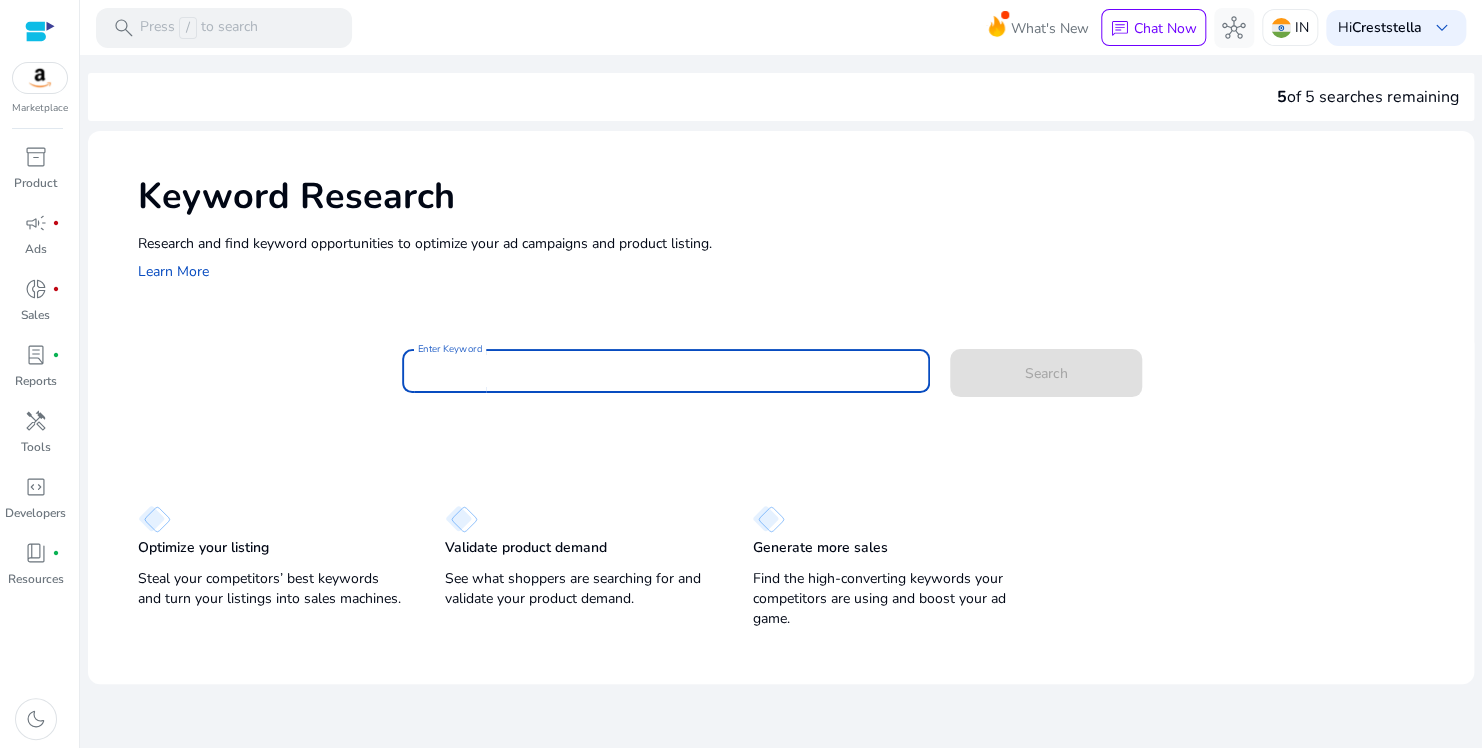 click on "Enter Keyword" at bounding box center (666, 371) 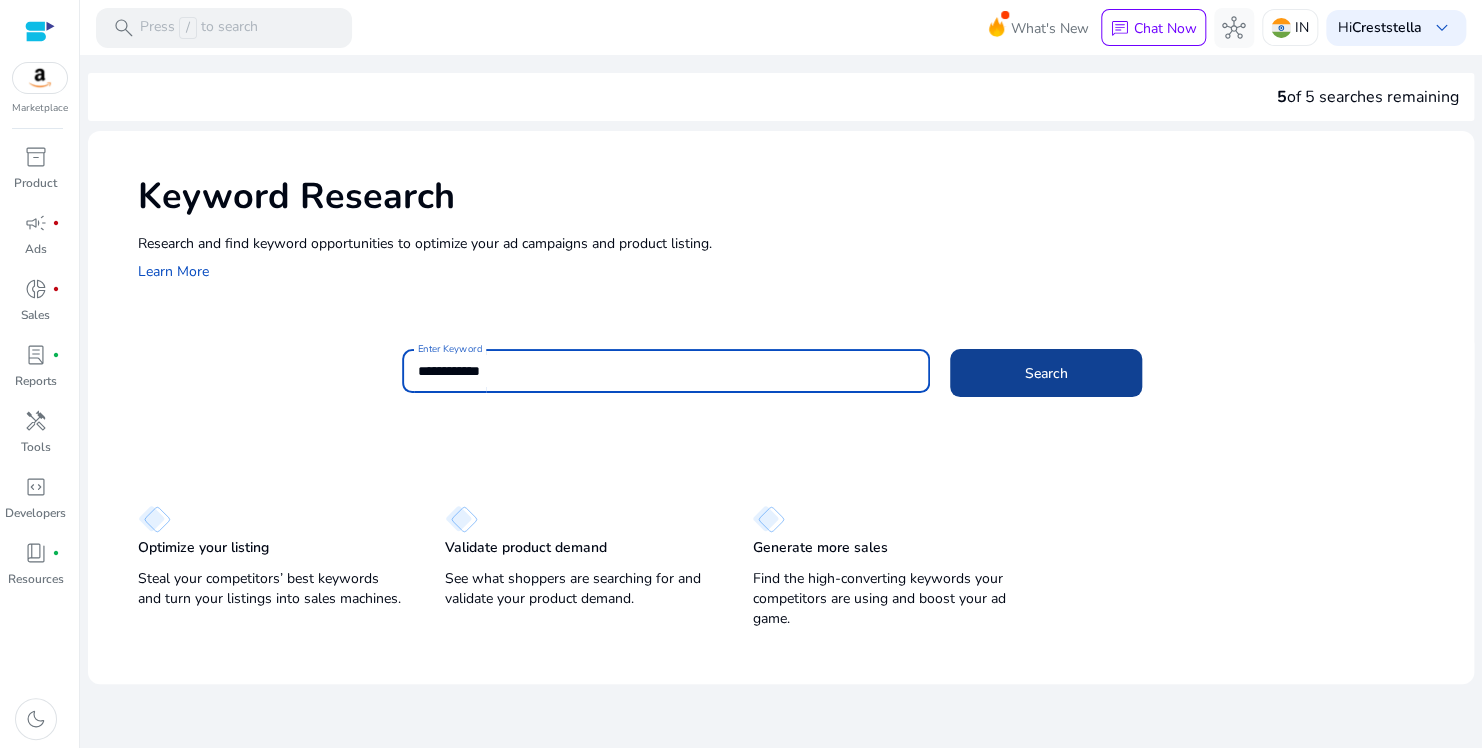 type on "**********" 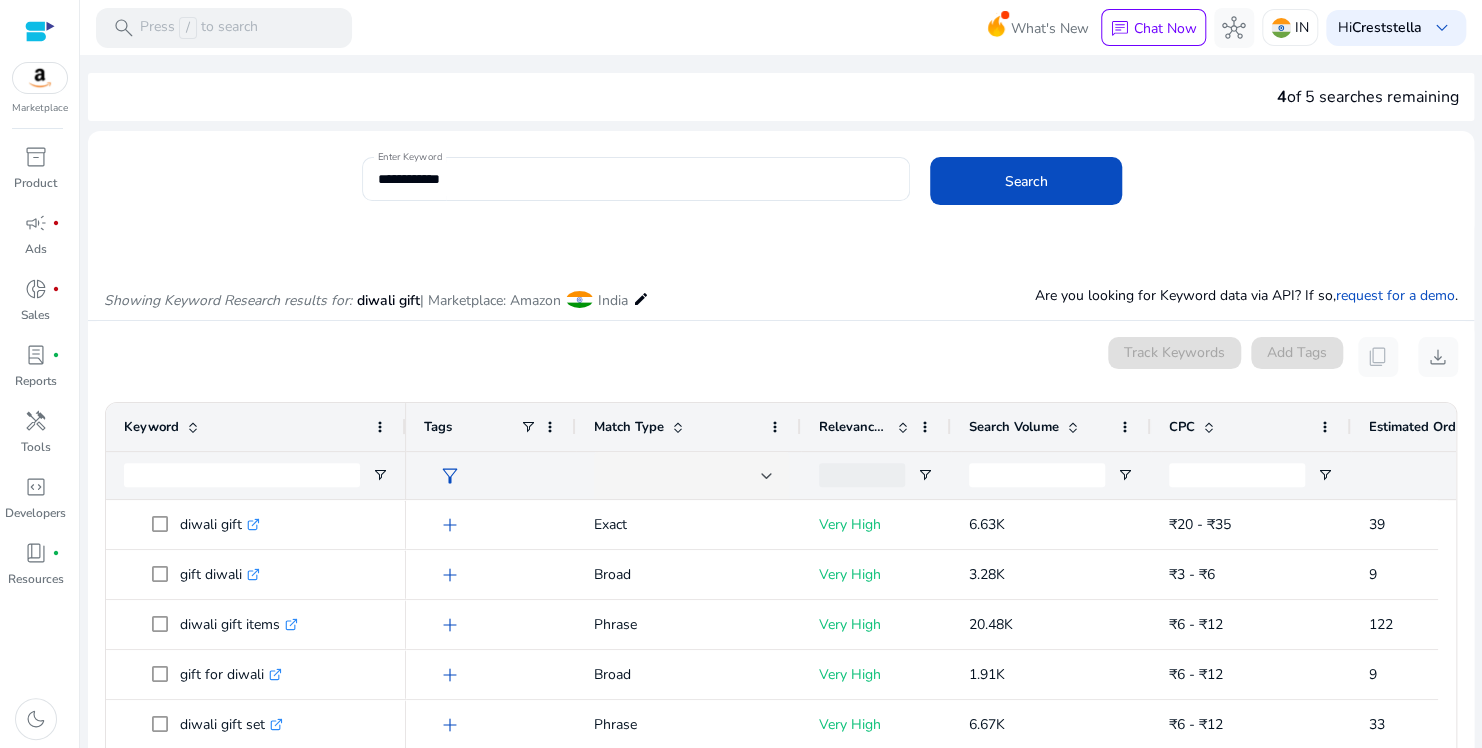 scroll, scrollTop: 238, scrollLeft: 0, axis: vertical 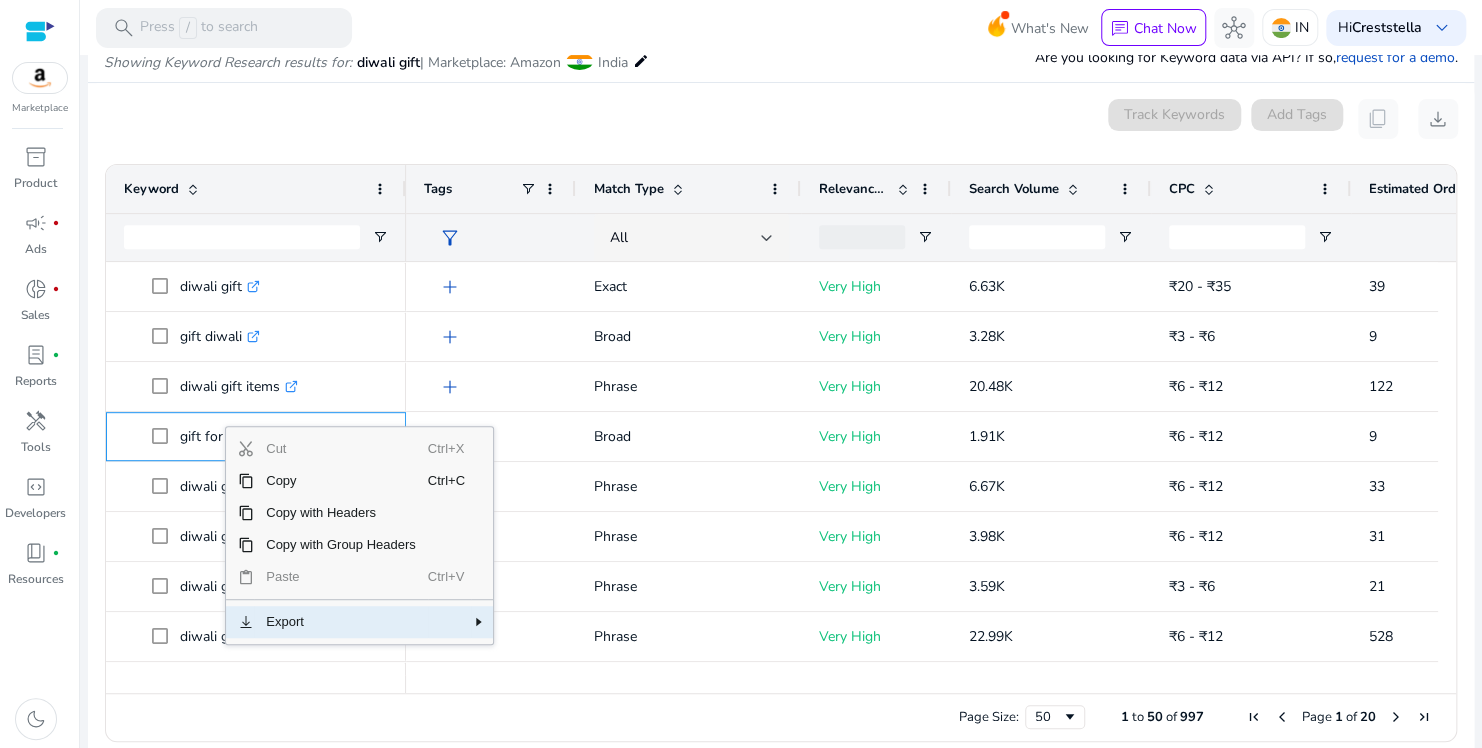 click on "Export" at bounding box center [341, 622] 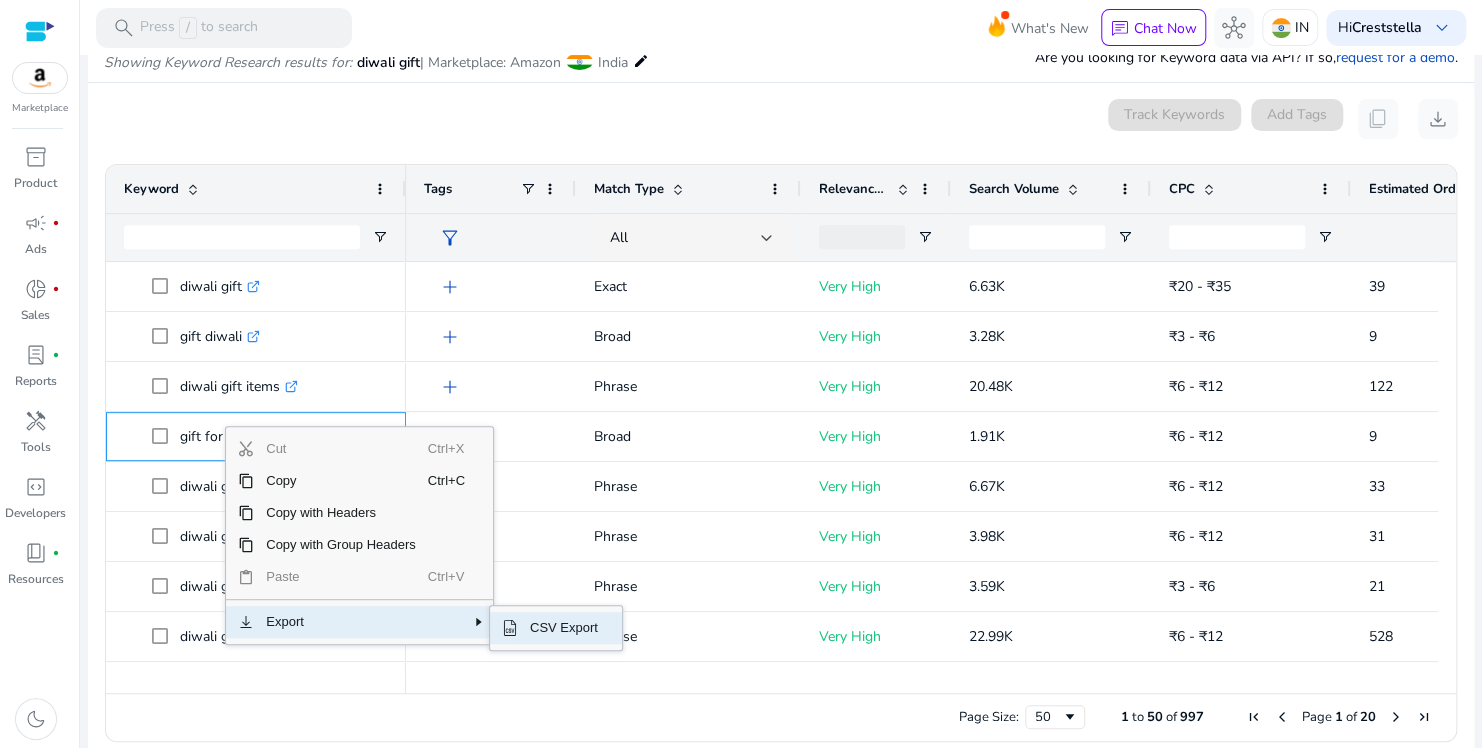 click at bounding box center [510, 628] 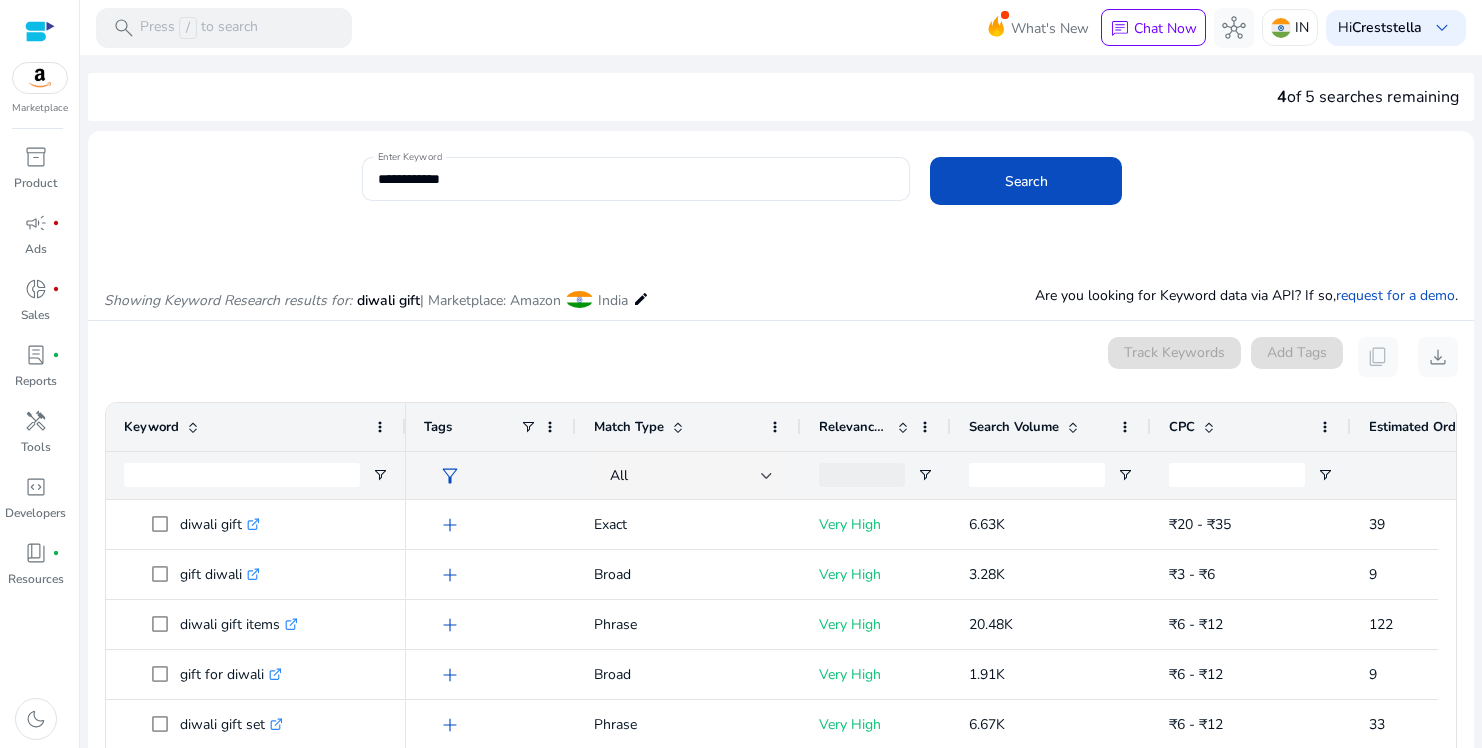 scroll, scrollTop: 0, scrollLeft: 0, axis: both 